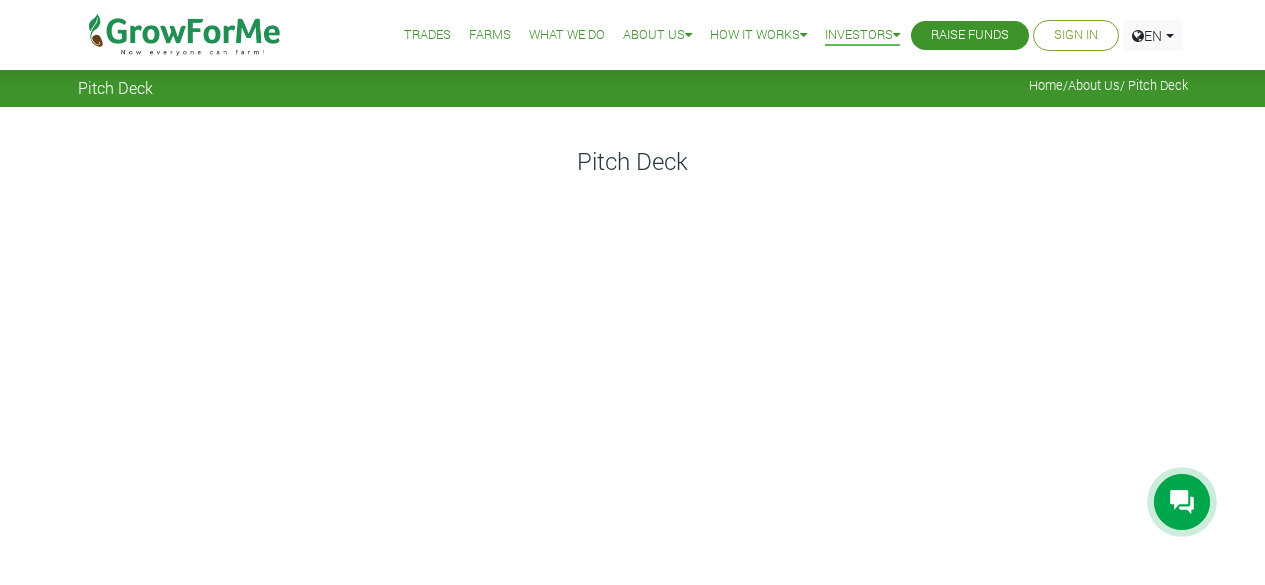 scroll, scrollTop: 109, scrollLeft: 0, axis: vertical 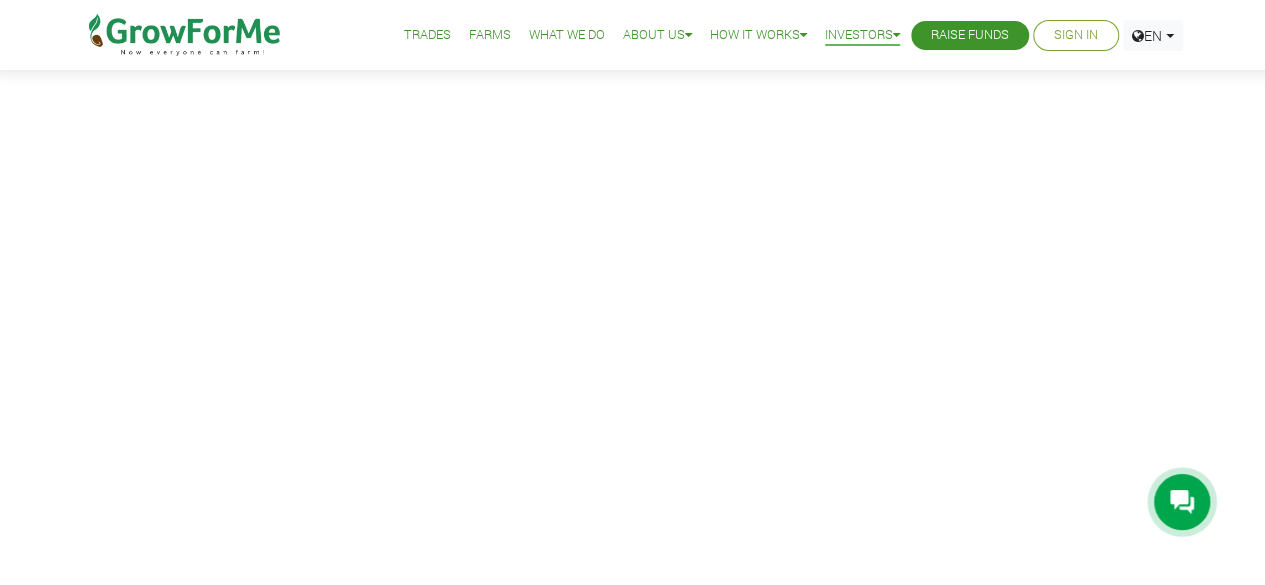 click at bounding box center (185, 35) 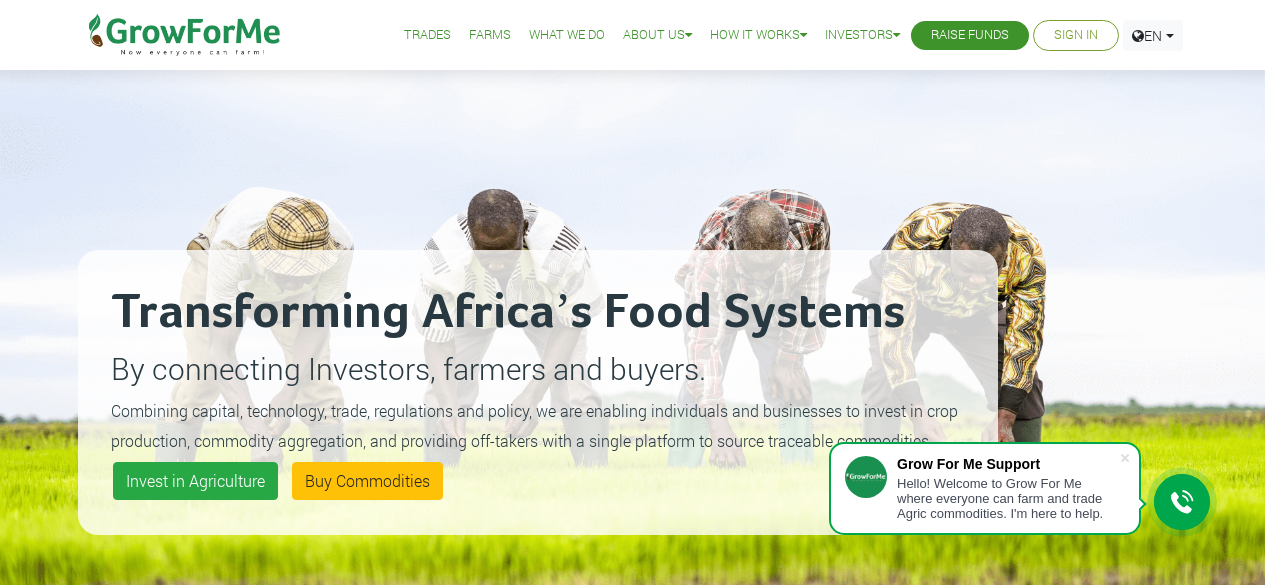 scroll, scrollTop: 0, scrollLeft: 0, axis: both 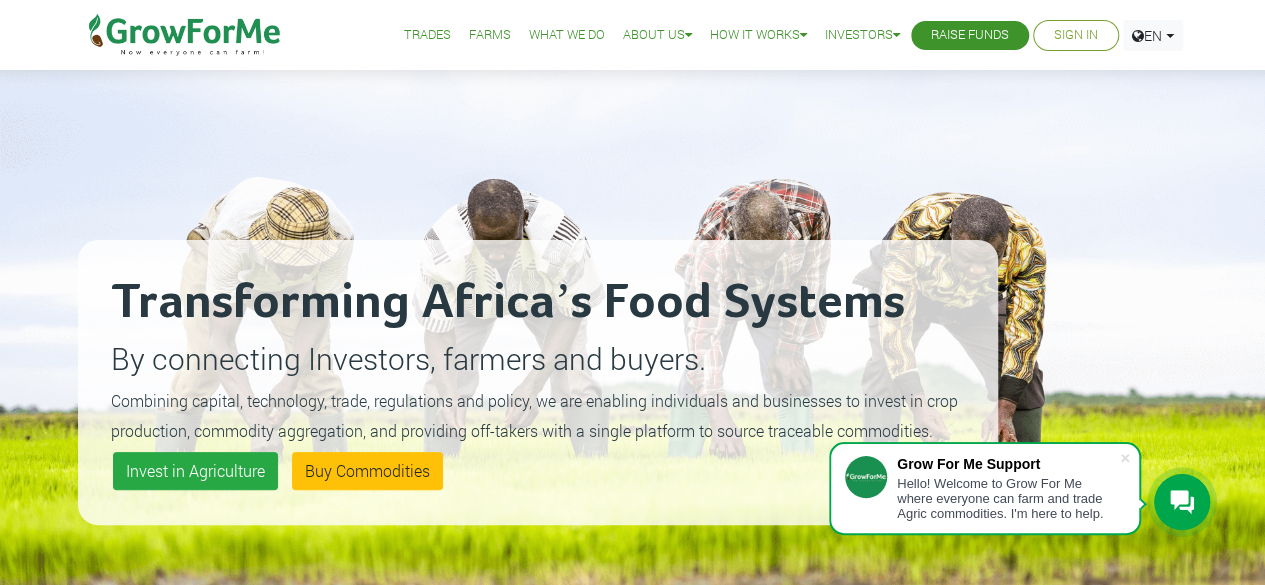 drag, startPoint x: 1279, startPoint y: 62, endPoint x: 1279, endPoint y: 143, distance: 81 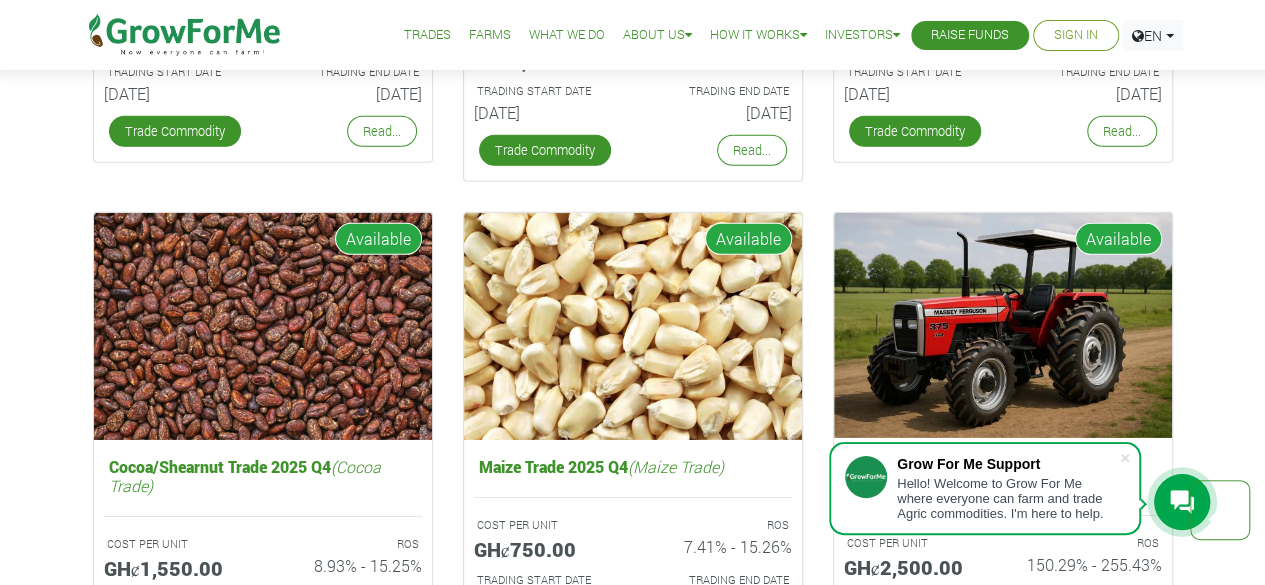 scroll, scrollTop: 2996, scrollLeft: 0, axis: vertical 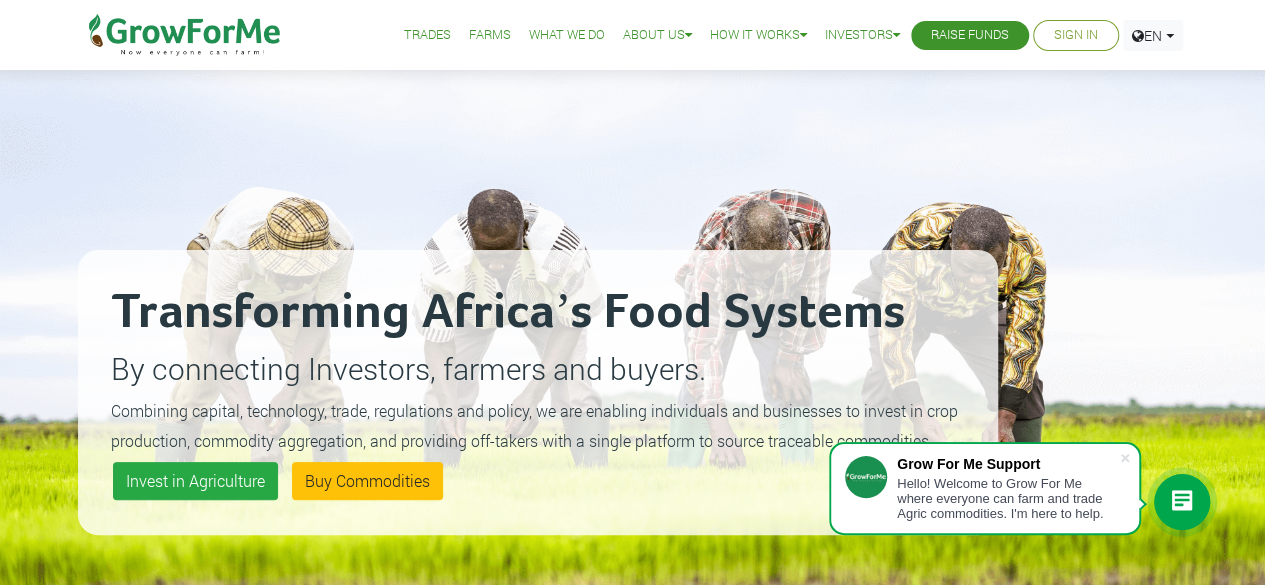 drag, startPoint x: 1150, startPoint y: 151, endPoint x: 1279, endPoint y: 50, distance: 163.83528 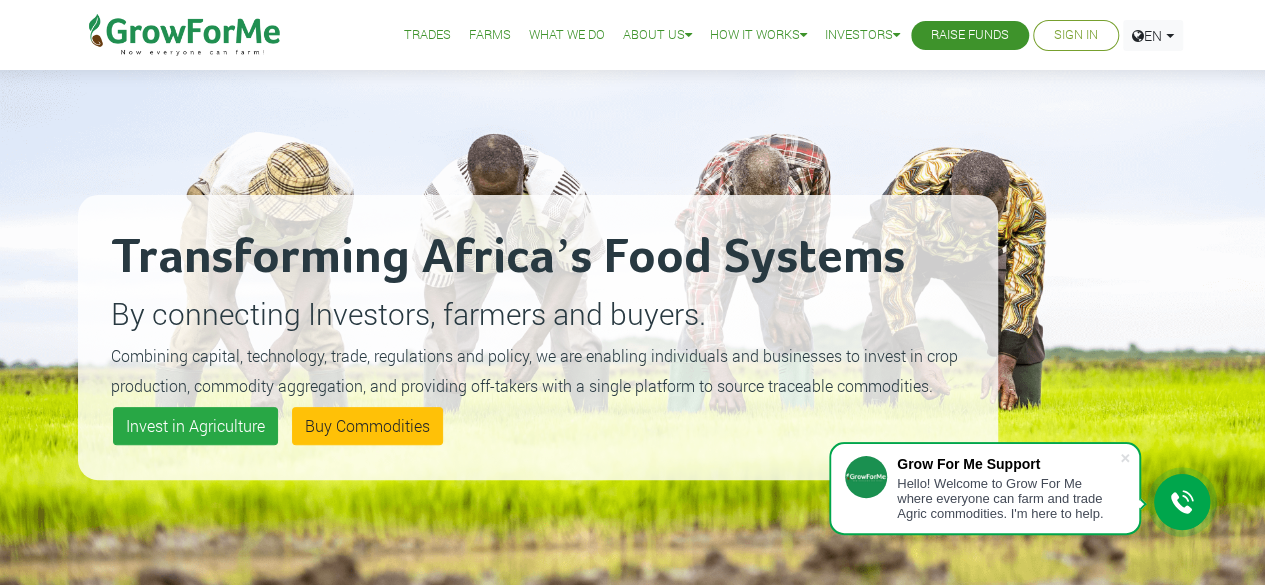 scroll, scrollTop: 62, scrollLeft: 0, axis: vertical 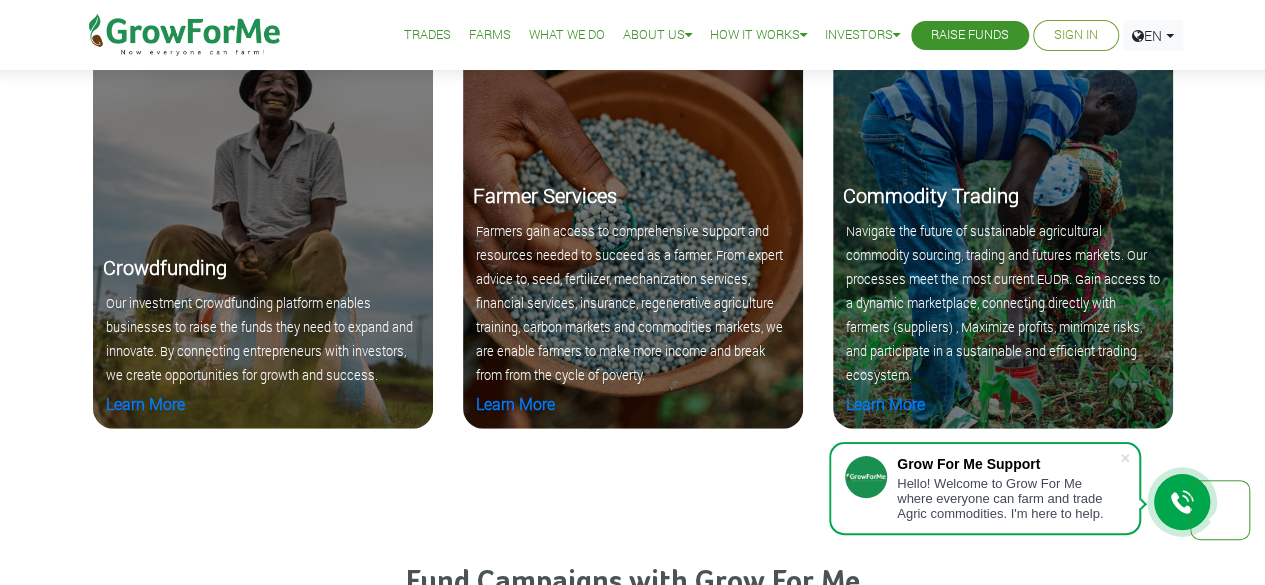 click on "What We Do" at bounding box center (567, 35) 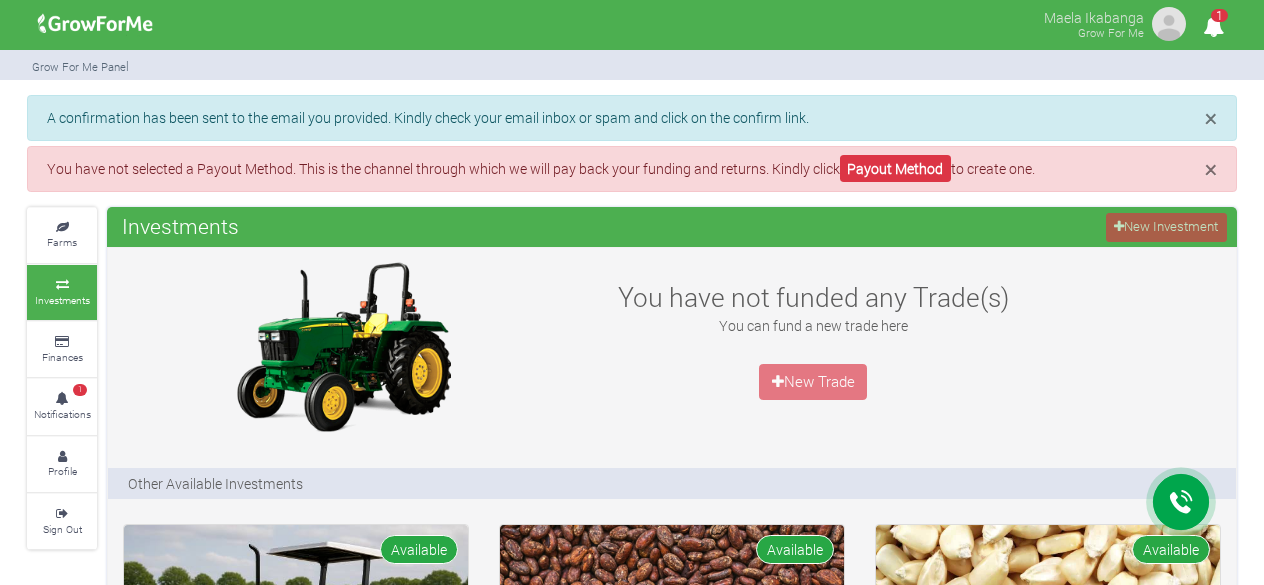 scroll, scrollTop: 895, scrollLeft: 0, axis: vertical 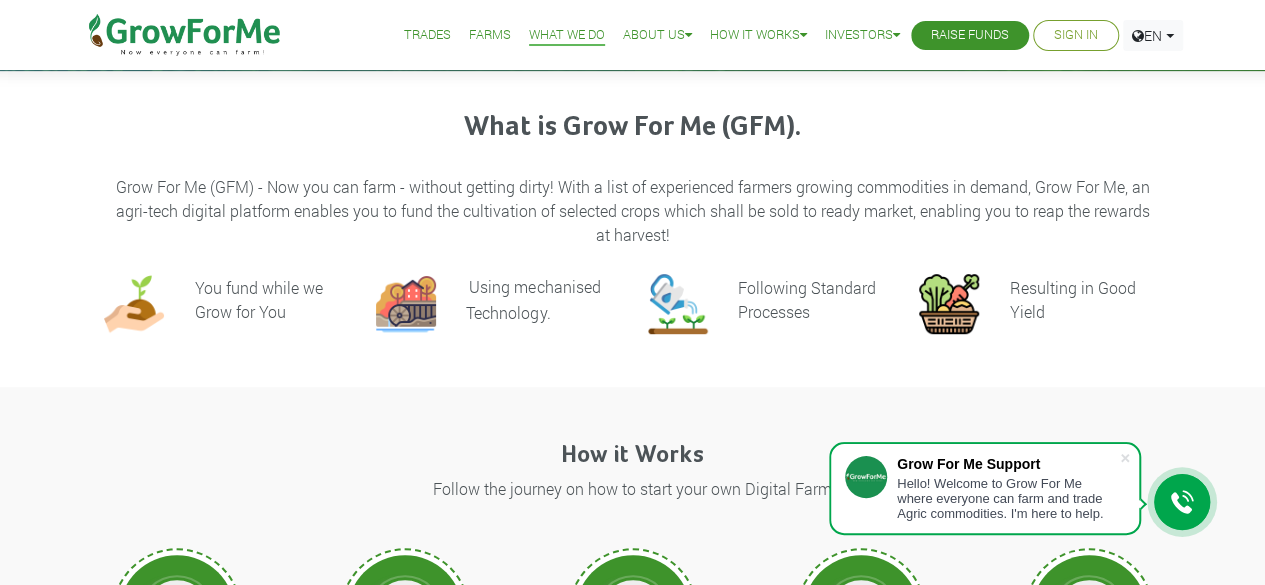 drag, startPoint x: 1276, startPoint y: 89, endPoint x: 1277, endPoint y: 157, distance: 68.007355 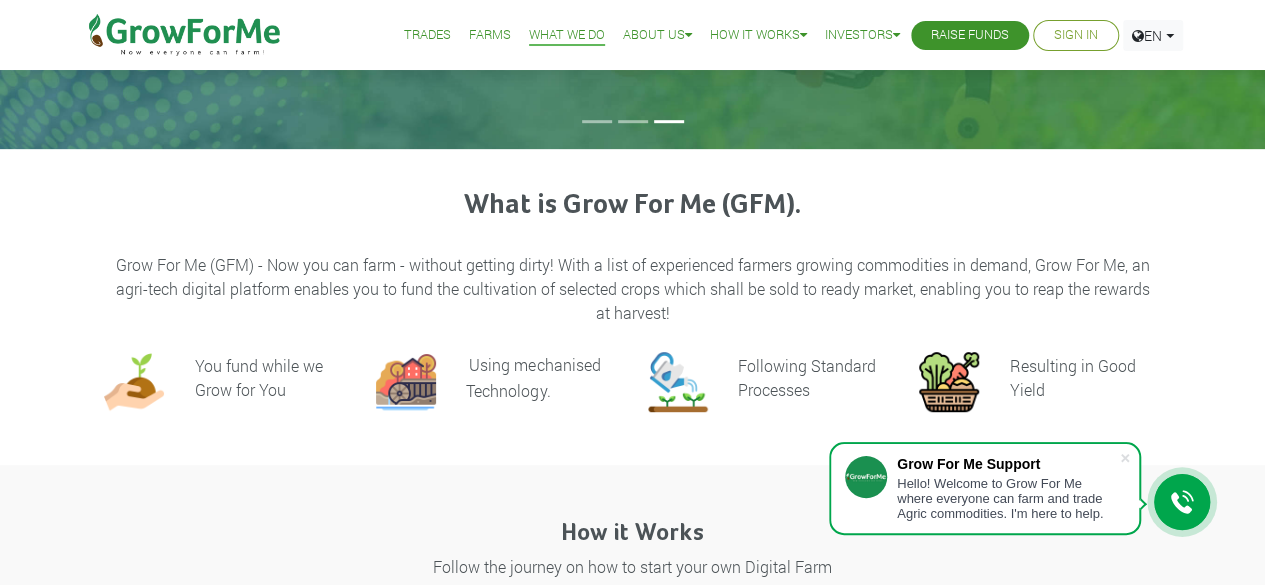 scroll, scrollTop: 352, scrollLeft: 0, axis: vertical 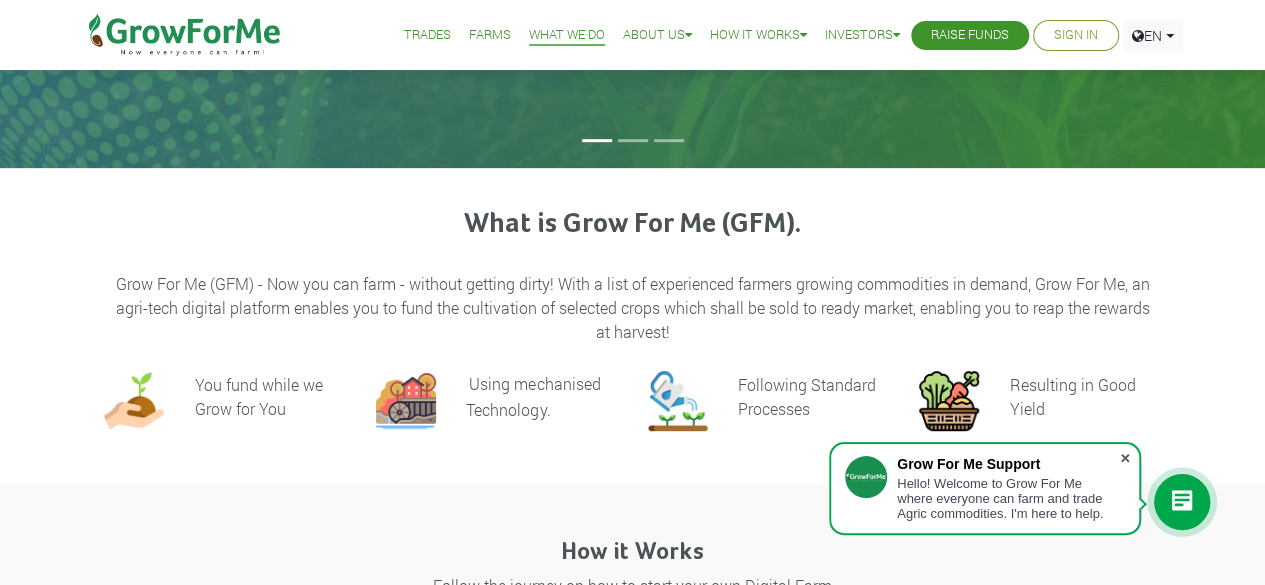 click at bounding box center (1125, 458) 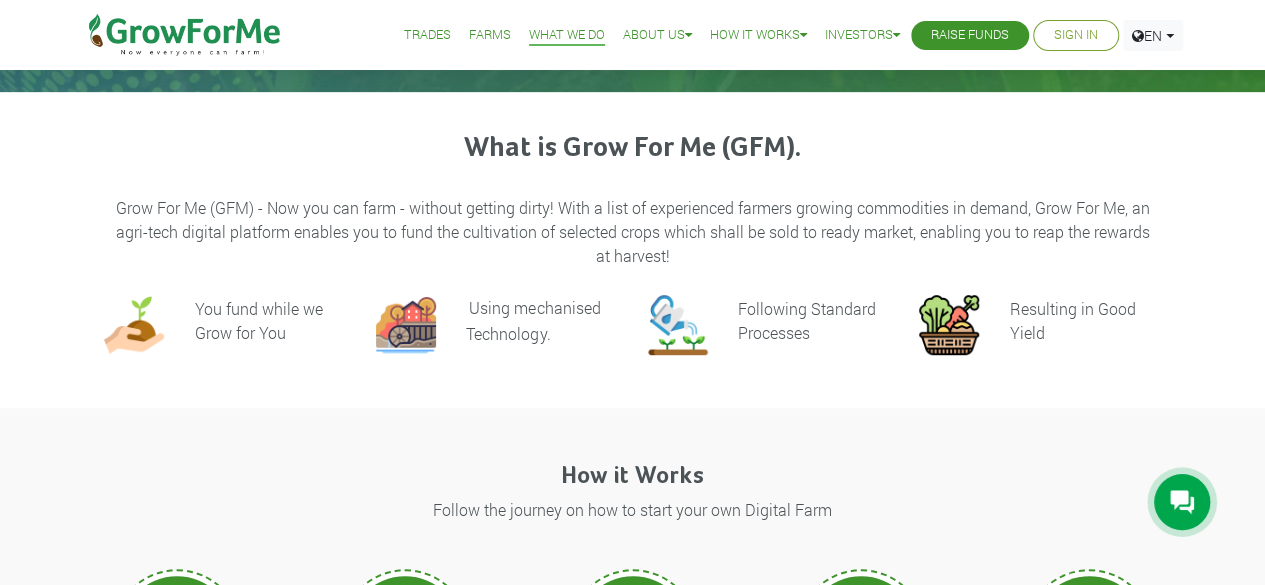 scroll, scrollTop: 462, scrollLeft: 0, axis: vertical 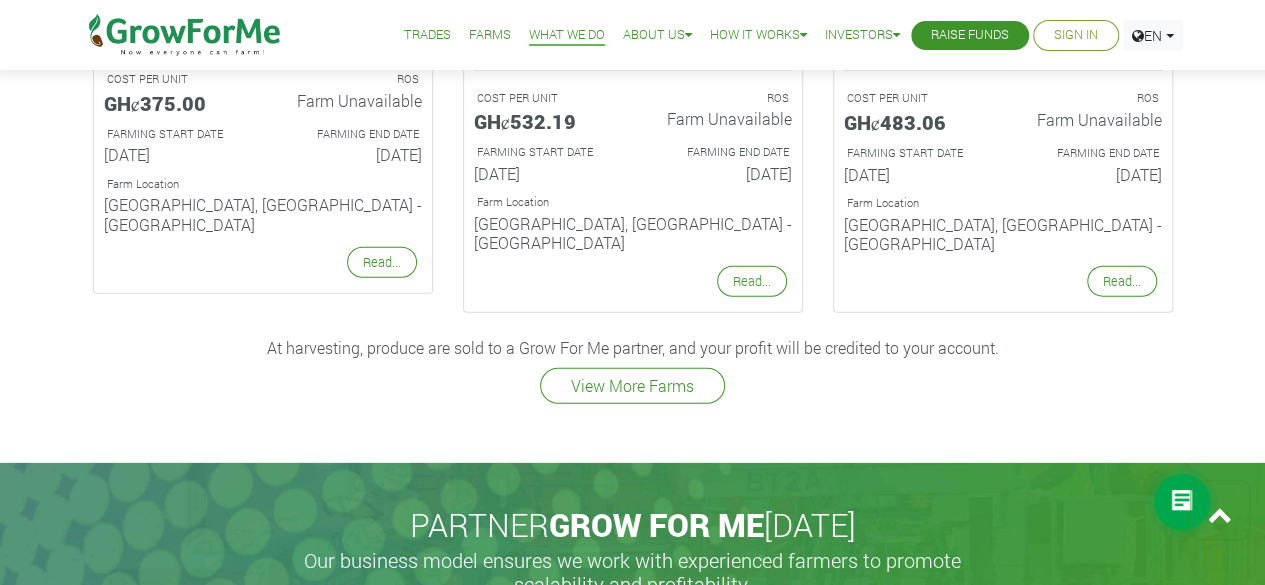 click on "Farms" at bounding box center [490, 35] 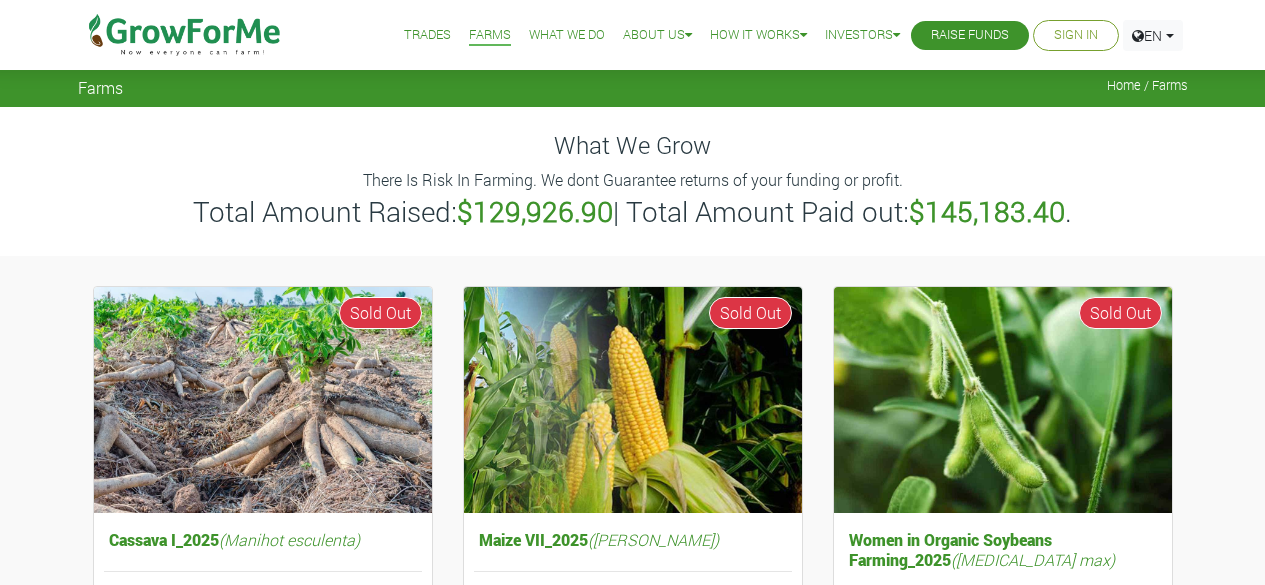 scroll, scrollTop: 0, scrollLeft: 0, axis: both 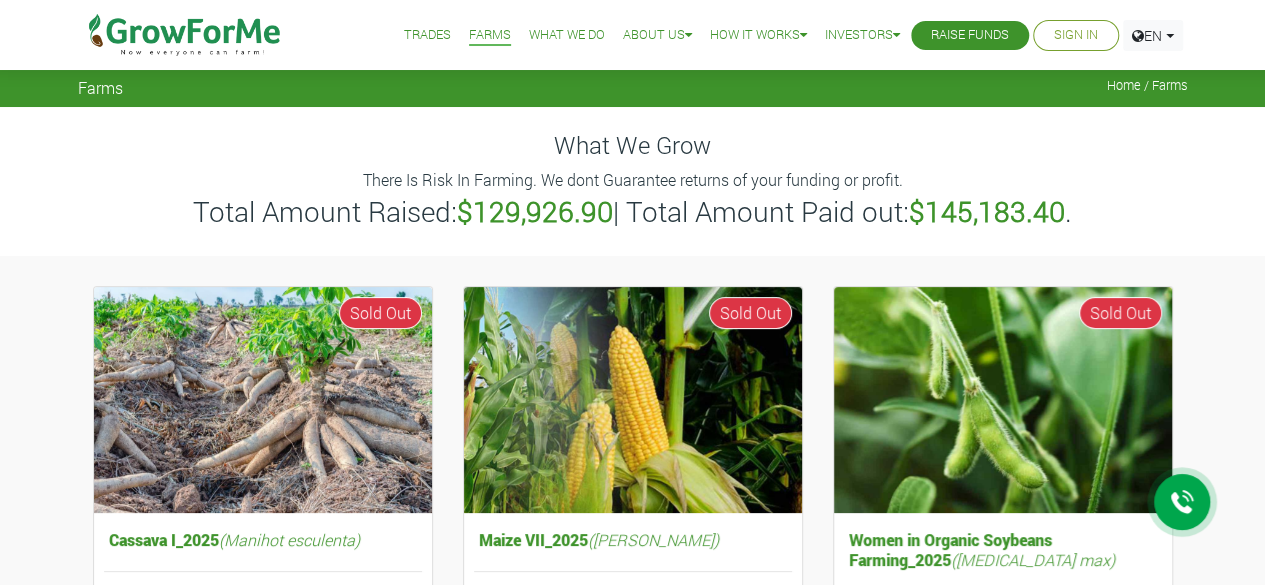 click on "What We Do" at bounding box center (567, 35) 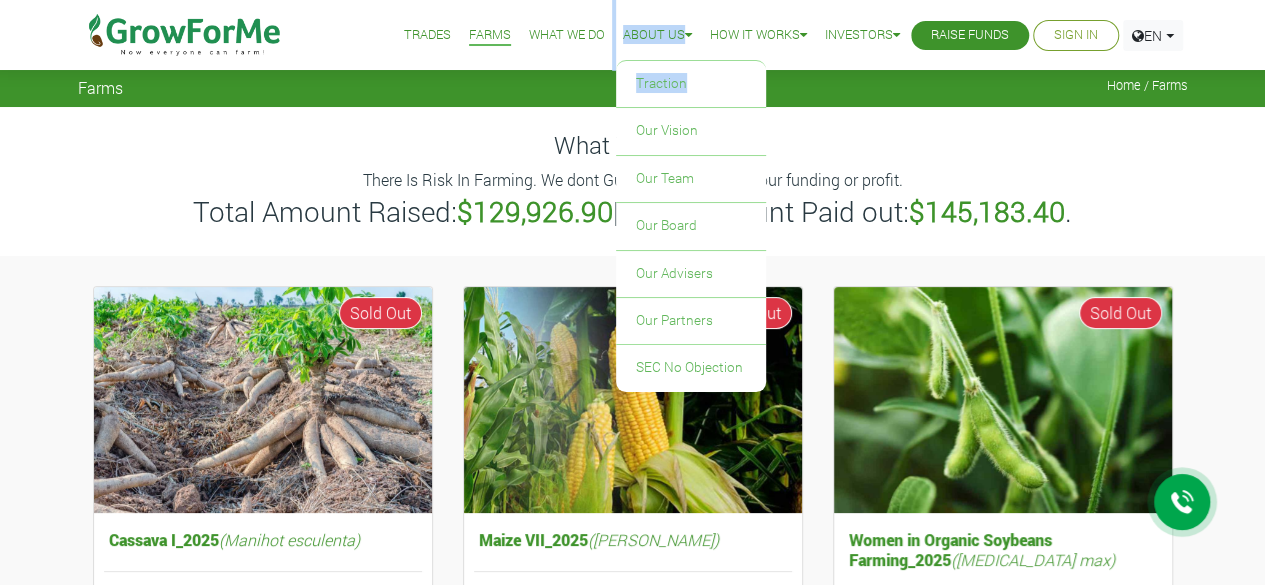 drag, startPoint x: 588, startPoint y: 23, endPoint x: 642, endPoint y: 59, distance: 64.899925 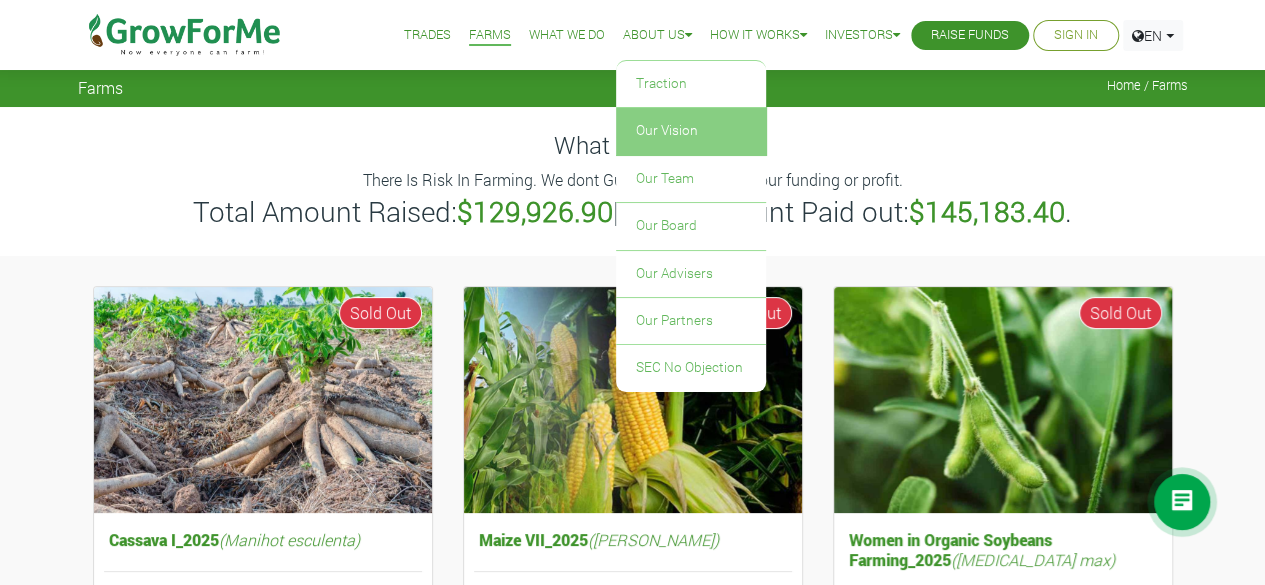 click on "Our Vision" at bounding box center [691, 131] 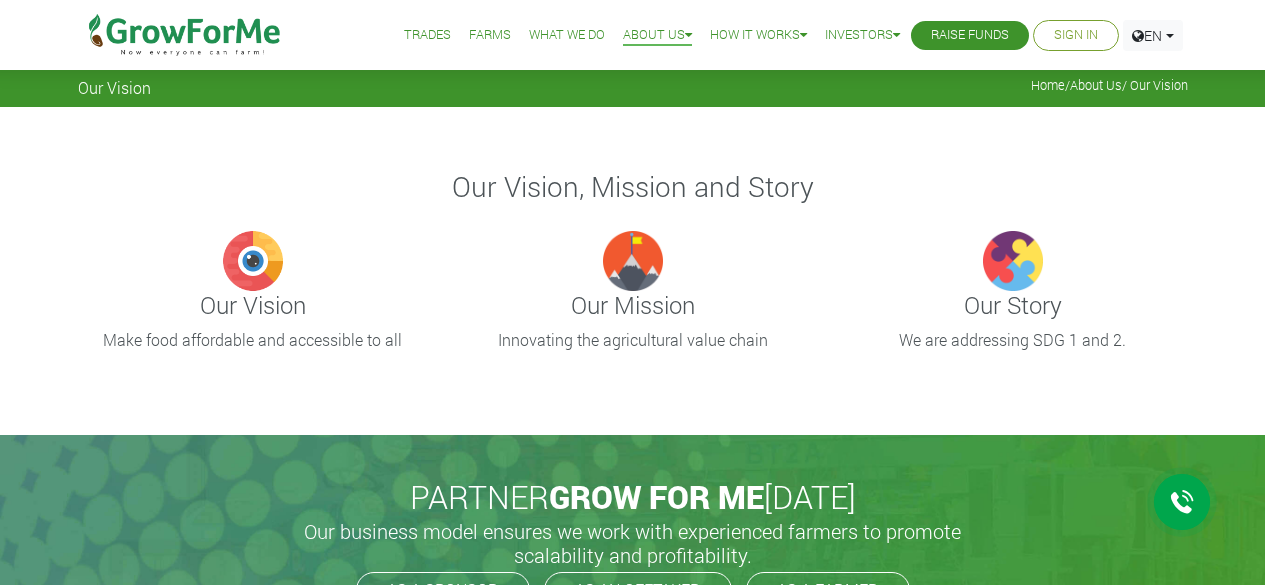 scroll, scrollTop: 0, scrollLeft: 0, axis: both 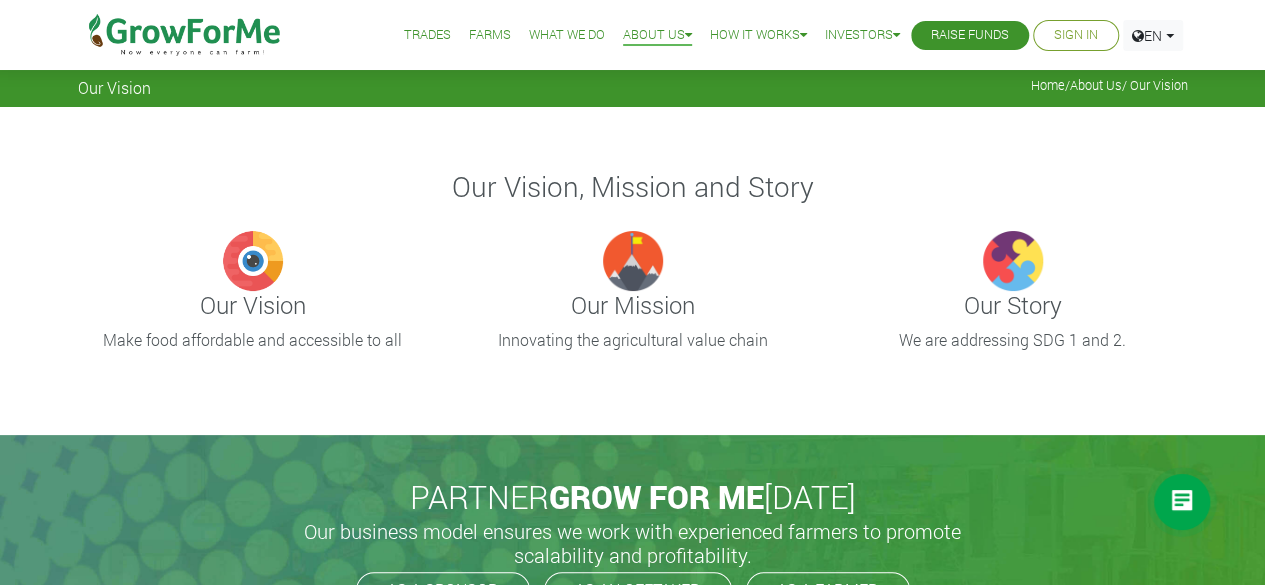 click on "Our Story" at bounding box center (1013, 305) 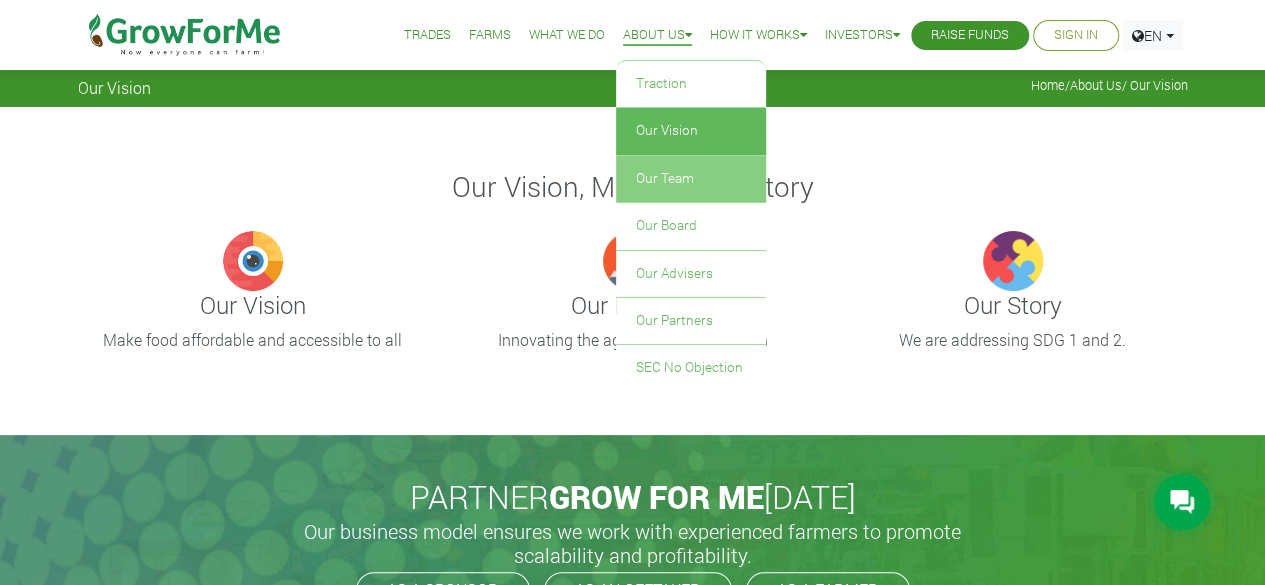 click on "Our Team" at bounding box center [691, 179] 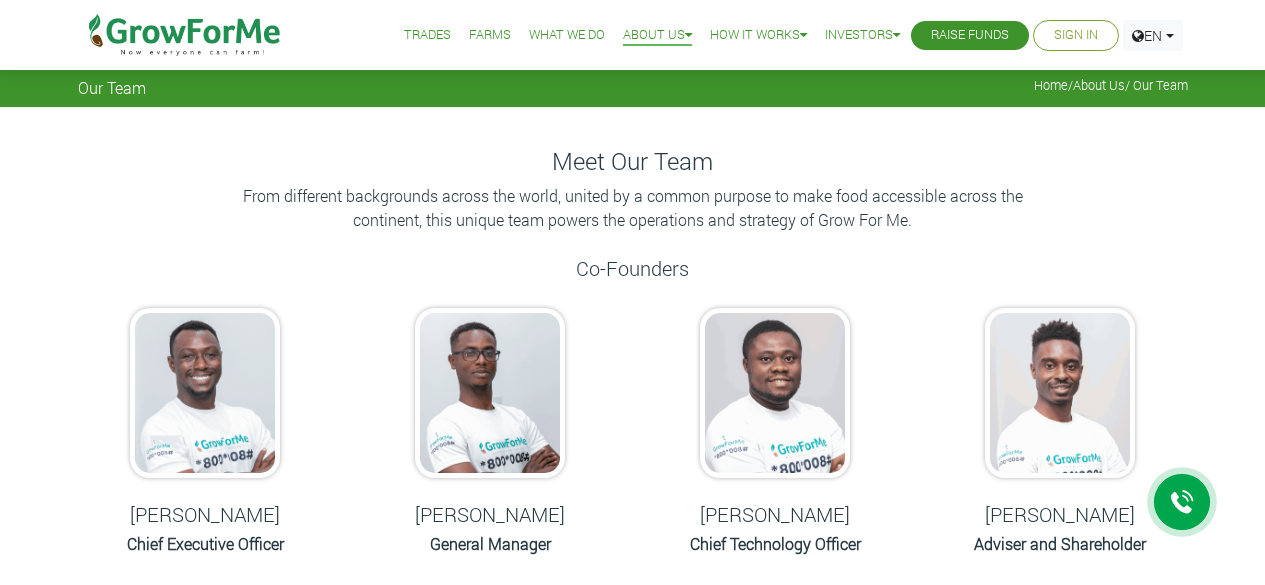 scroll, scrollTop: 0, scrollLeft: 0, axis: both 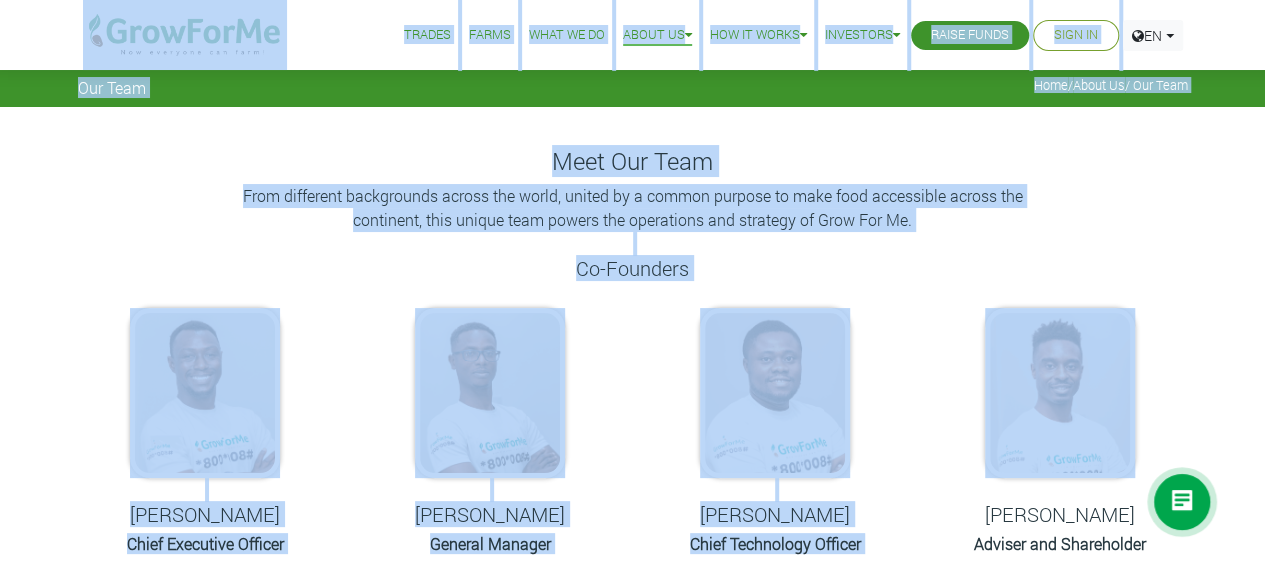 drag, startPoint x: 1174, startPoint y: 490, endPoint x: 1158, endPoint y: 413, distance: 78.64477 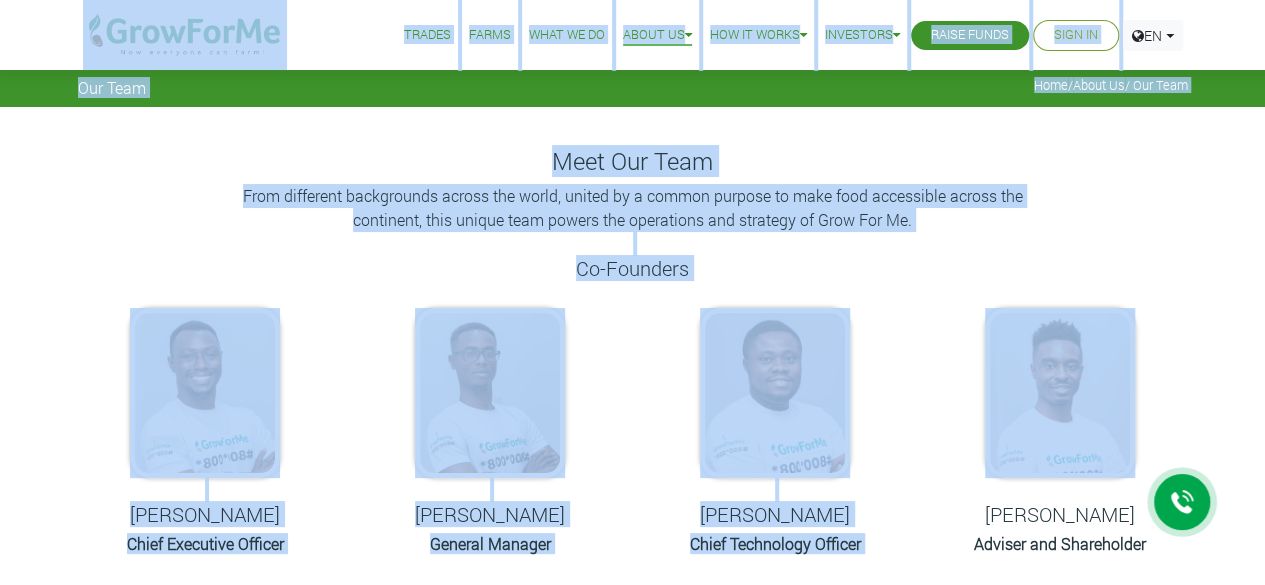click on "Kwame Bekoe
Adviser and Shareholder" at bounding box center [1060, 434] 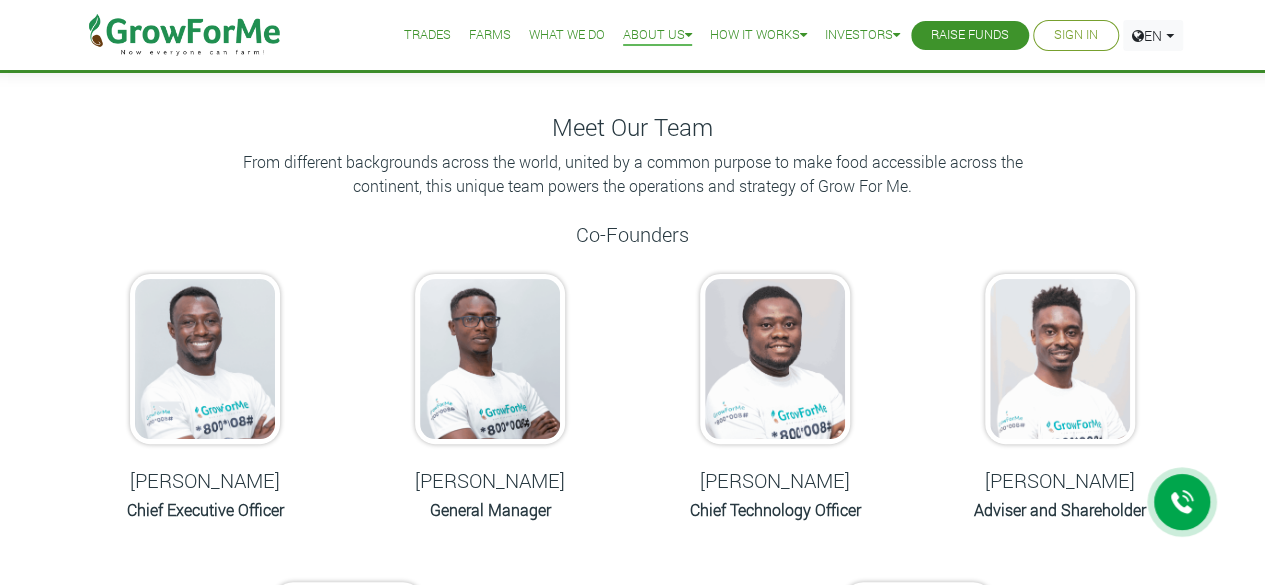 scroll, scrollTop: 0, scrollLeft: 0, axis: both 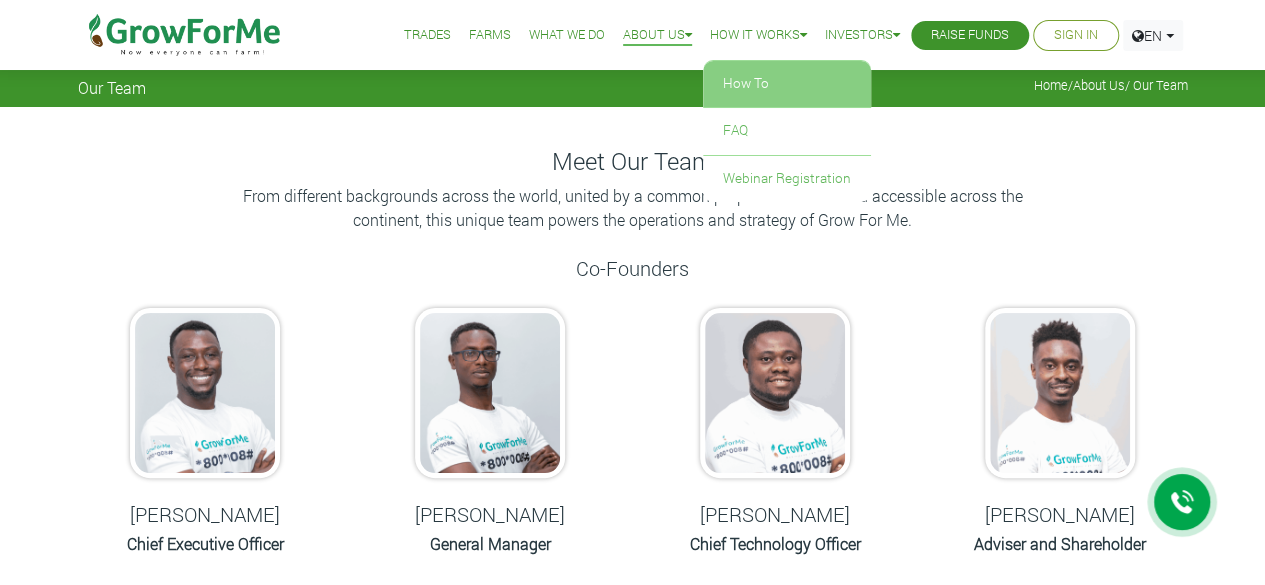 click on "How To" at bounding box center (787, 84) 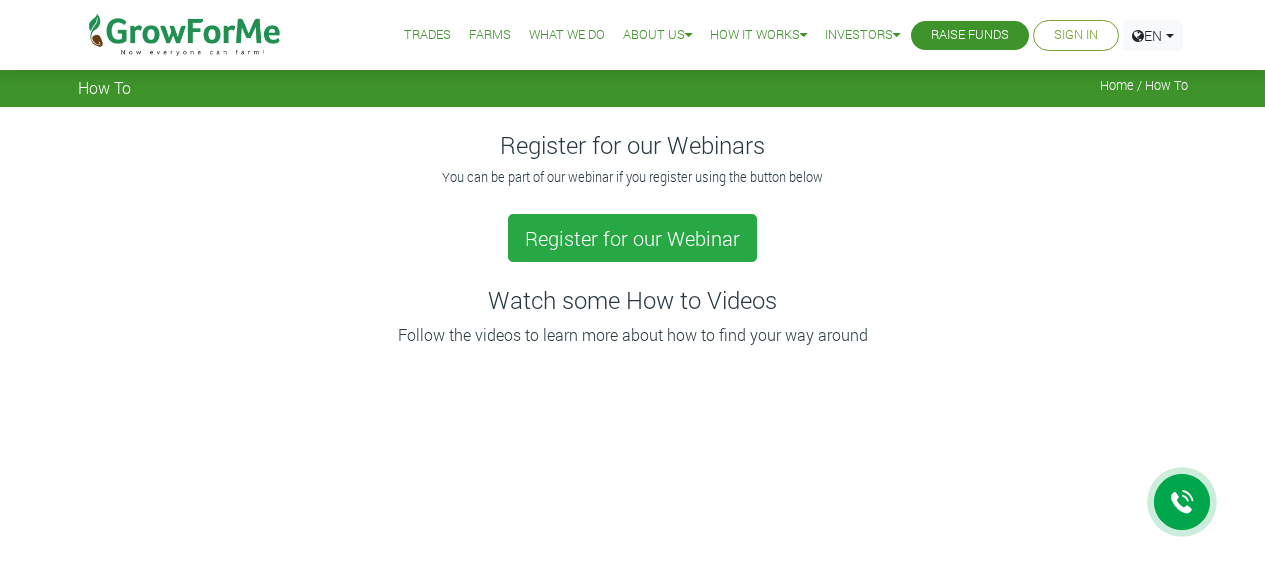 scroll, scrollTop: 0, scrollLeft: 0, axis: both 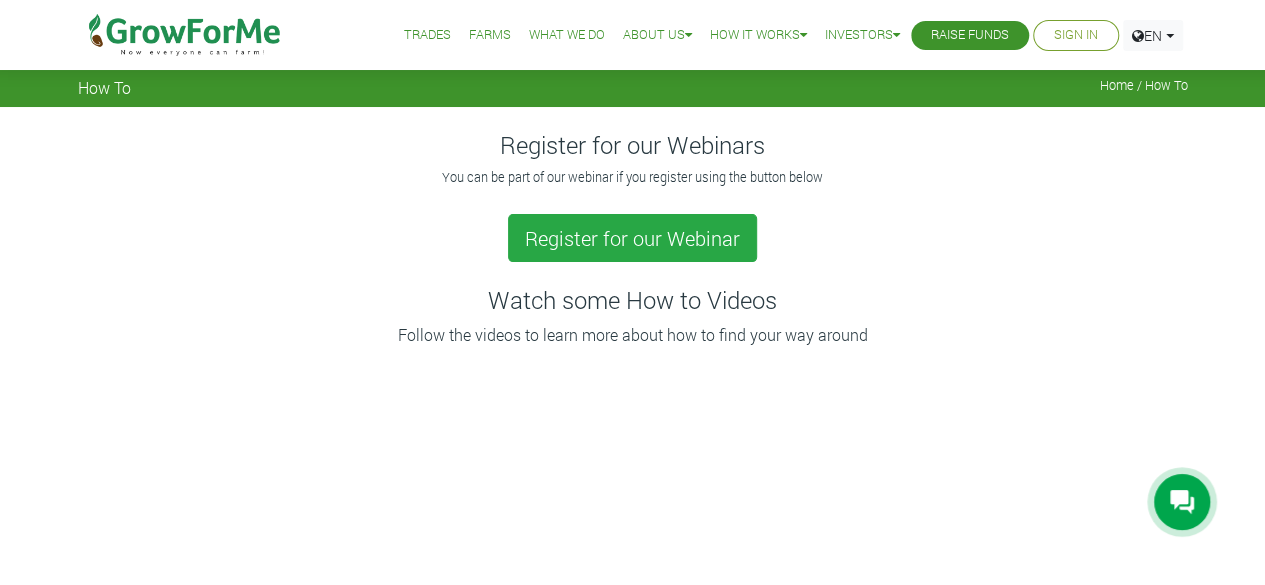 click on "What We Do" at bounding box center [567, 35] 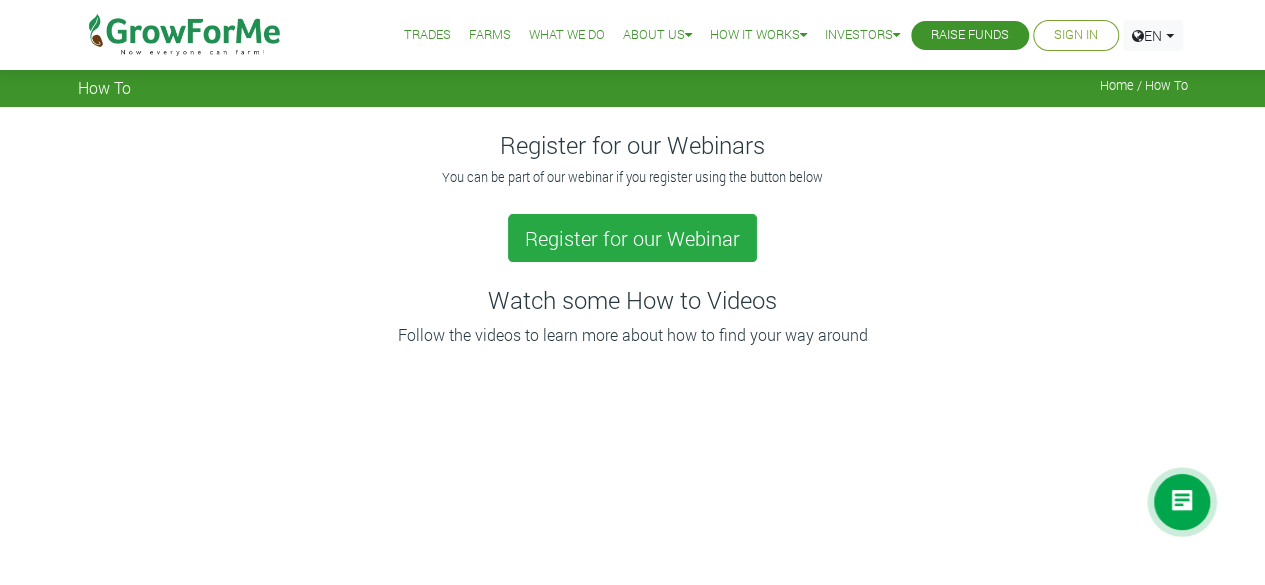 click on "What We Do" at bounding box center (567, 35) 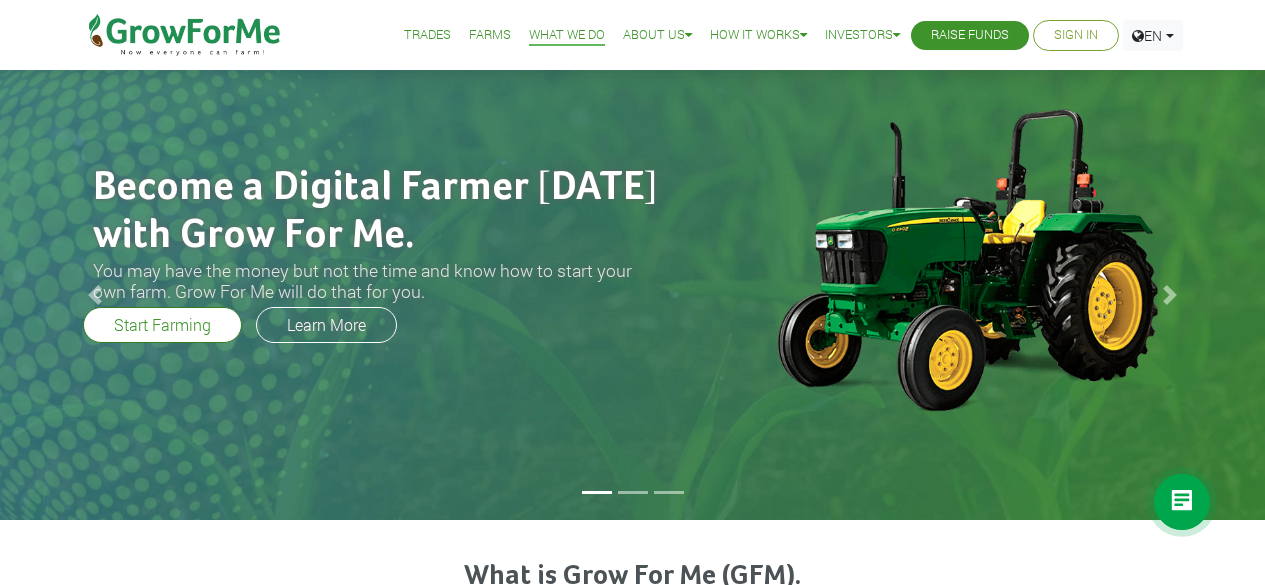 scroll, scrollTop: 0, scrollLeft: 0, axis: both 